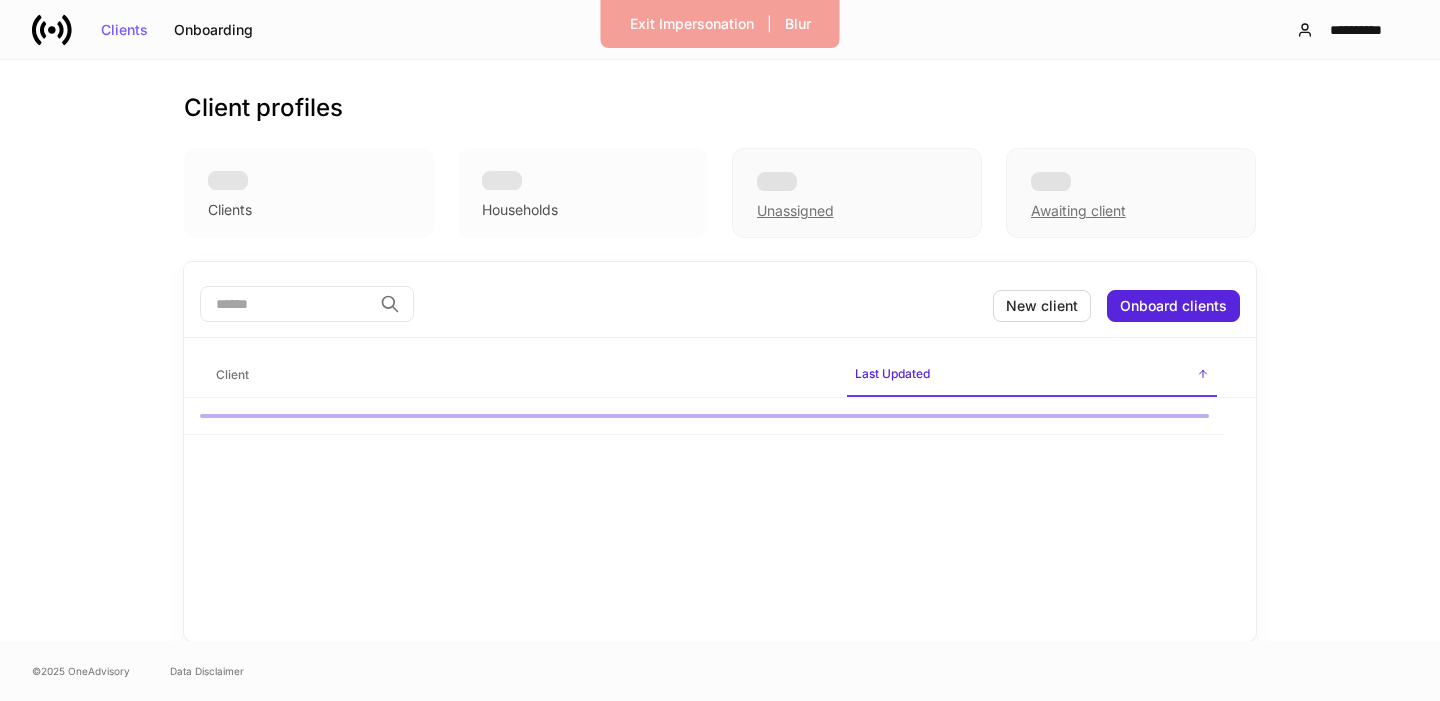 scroll, scrollTop: 0, scrollLeft: 0, axis: both 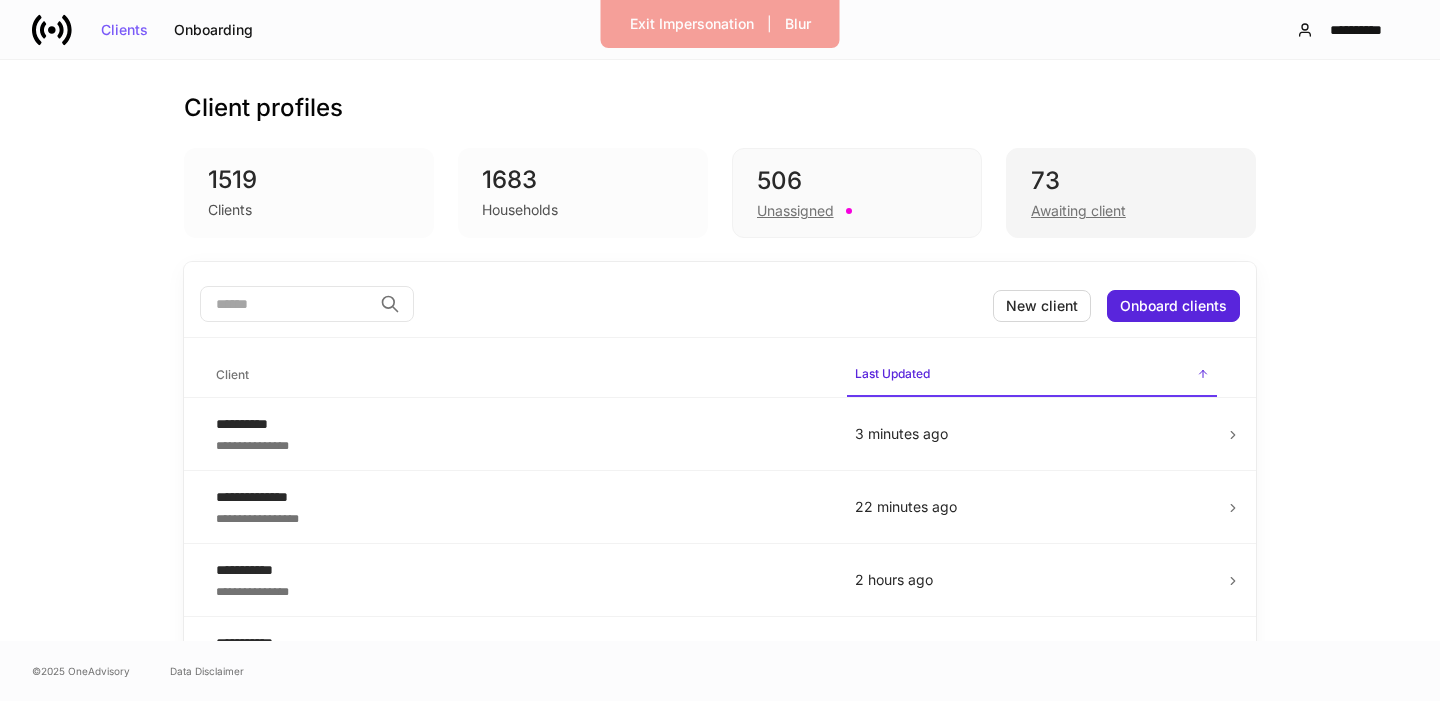 click on "[NUMBER] Awaiting client" at bounding box center (1131, 193) 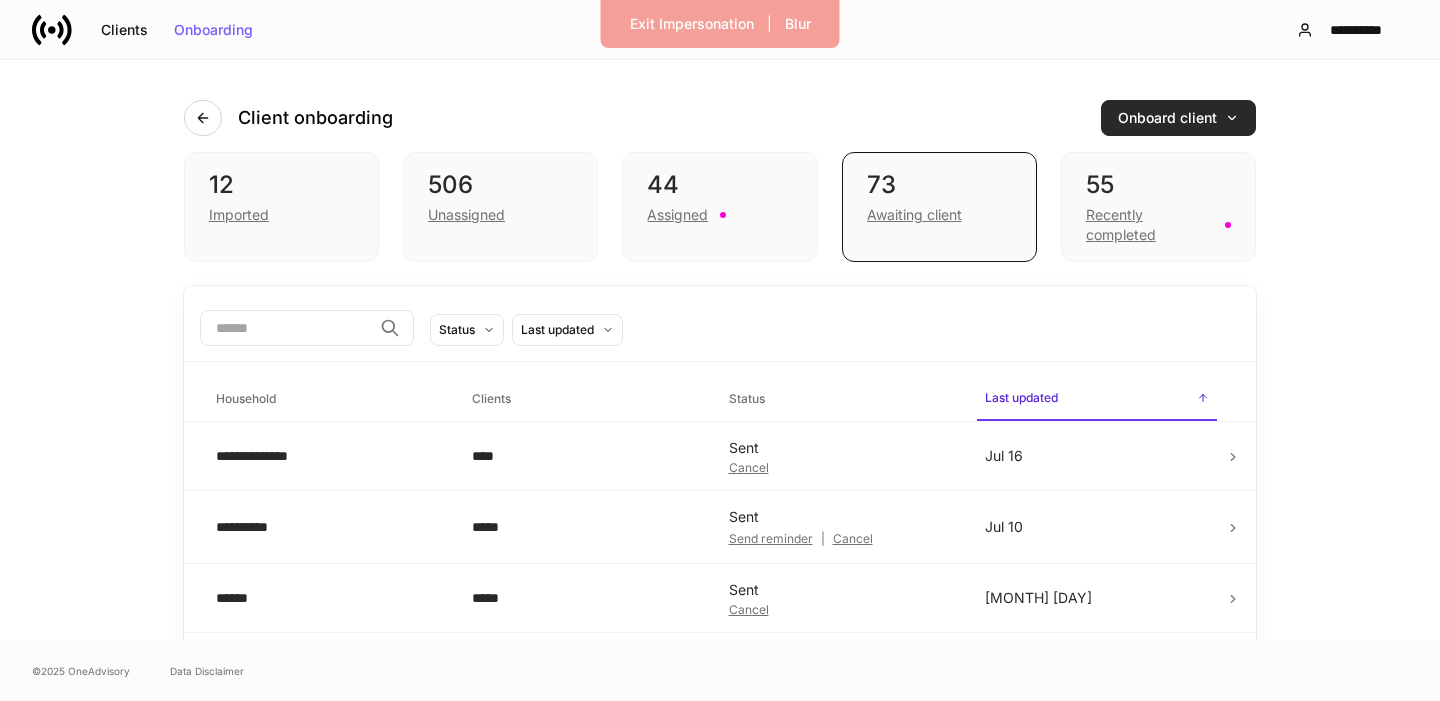 click on "Onboard client" at bounding box center (1178, 118) 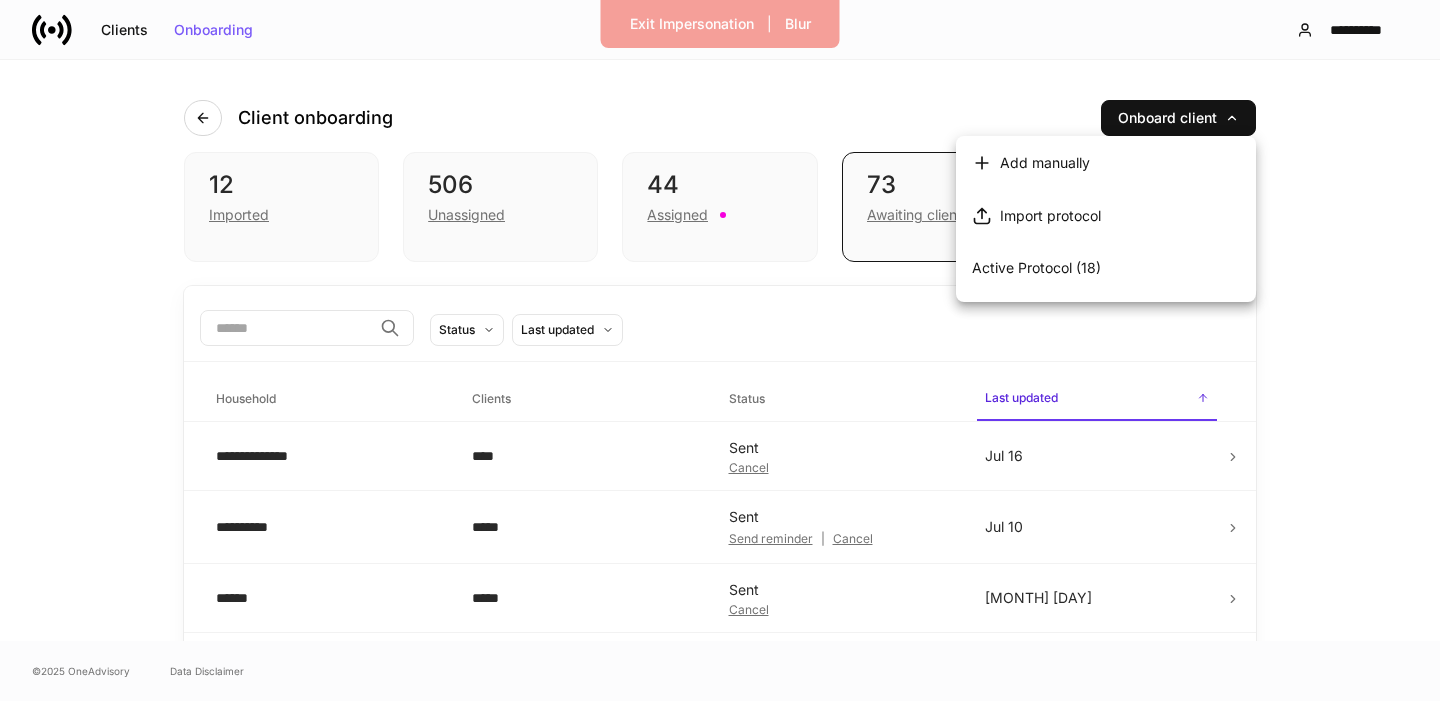 click on "Import protocol" at bounding box center (1050, 216) 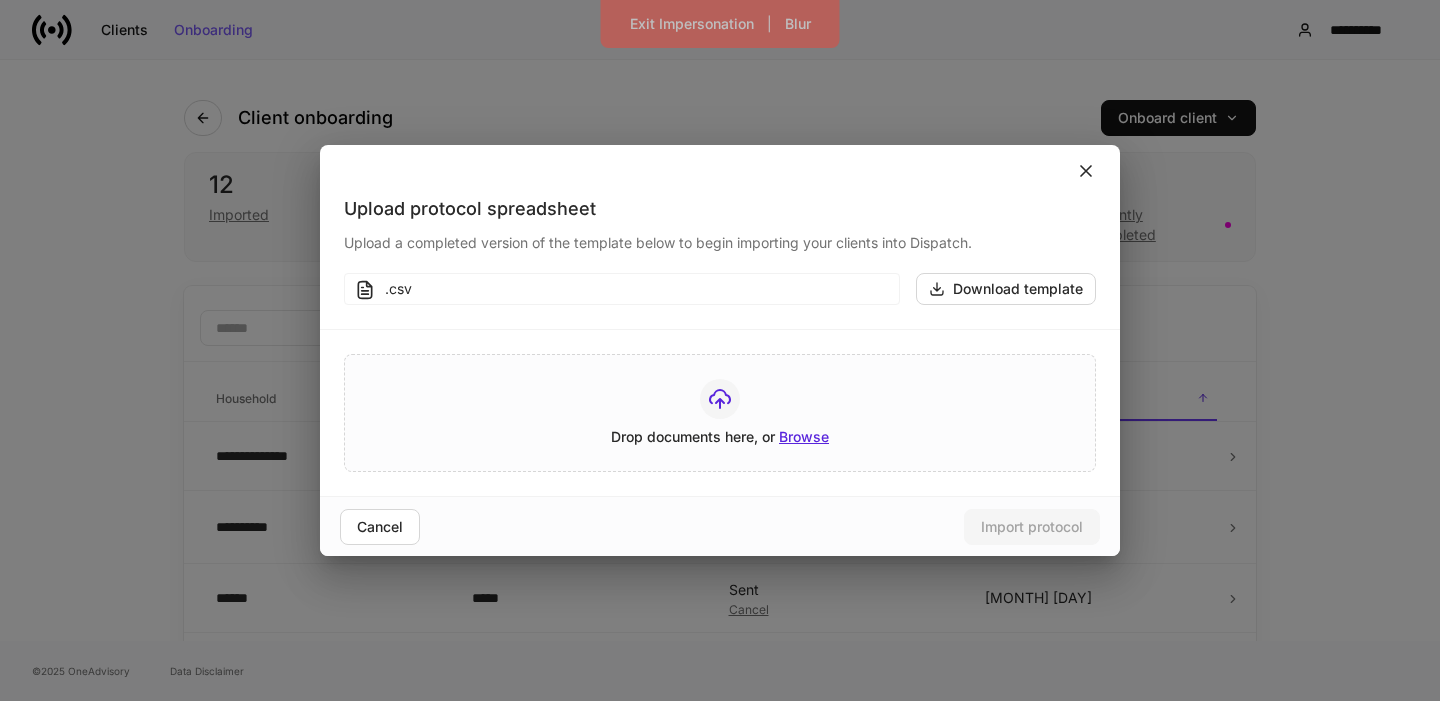 click on "Browse" at bounding box center (804, 437) 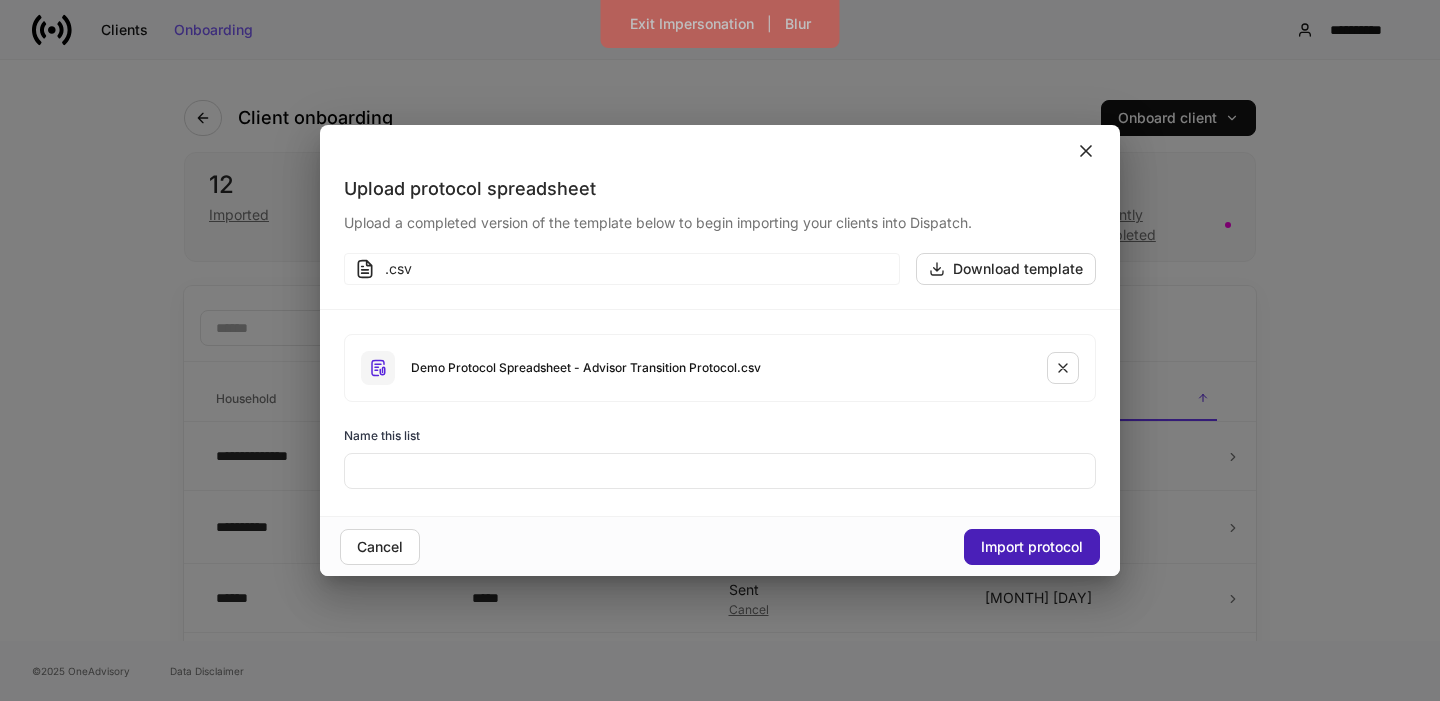 click on "Import protocol" at bounding box center (1032, 547) 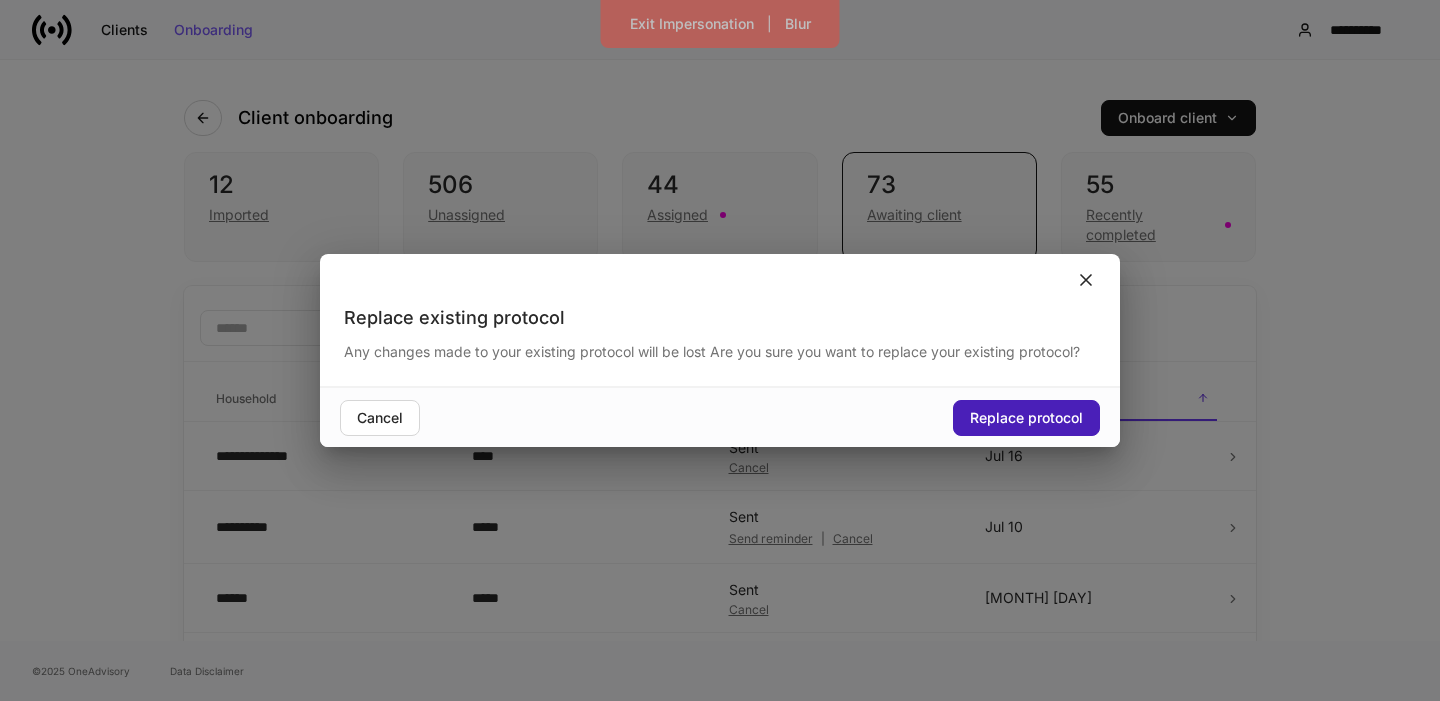 click on "Replace protocol" at bounding box center (1026, 418) 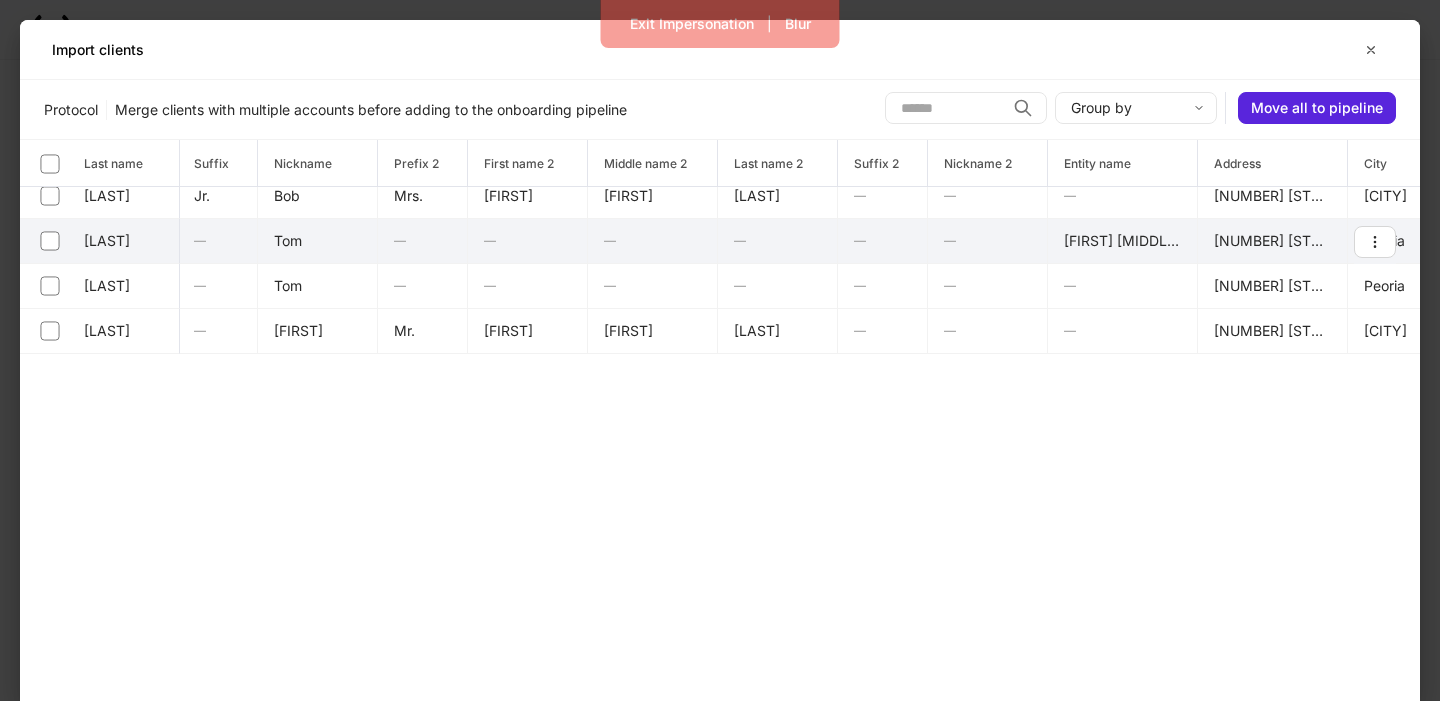 scroll, scrollTop: 0, scrollLeft: 312, axis: horizontal 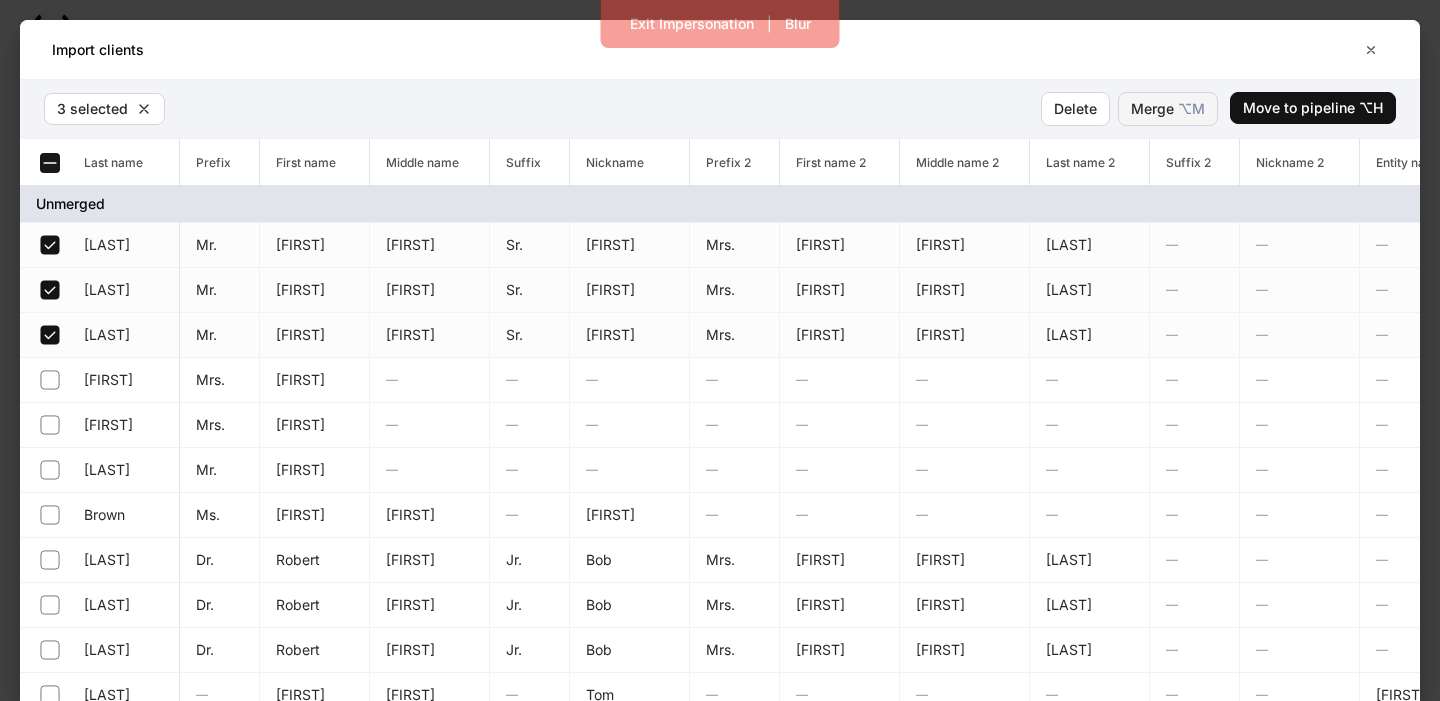 click on "⌥ M" at bounding box center (1191, 109) 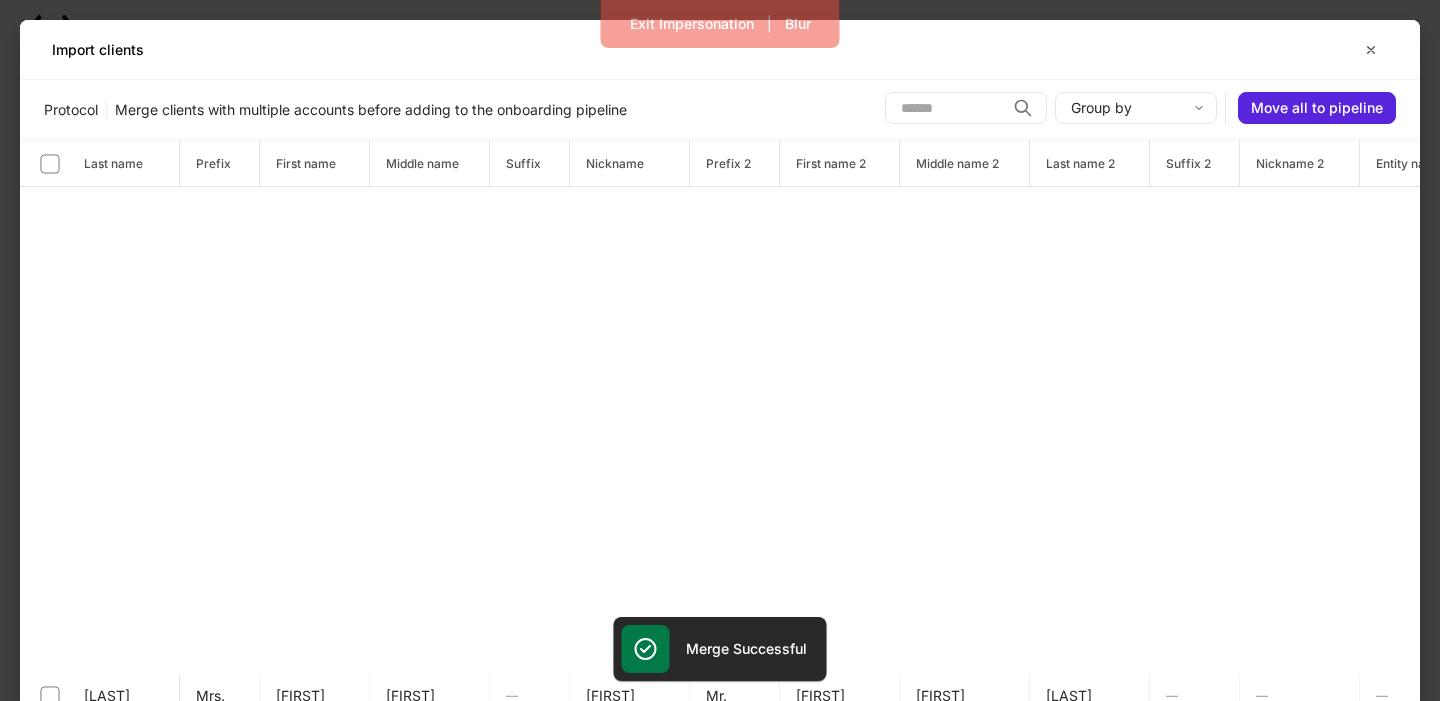 scroll, scrollTop: 595, scrollLeft: 0, axis: vertical 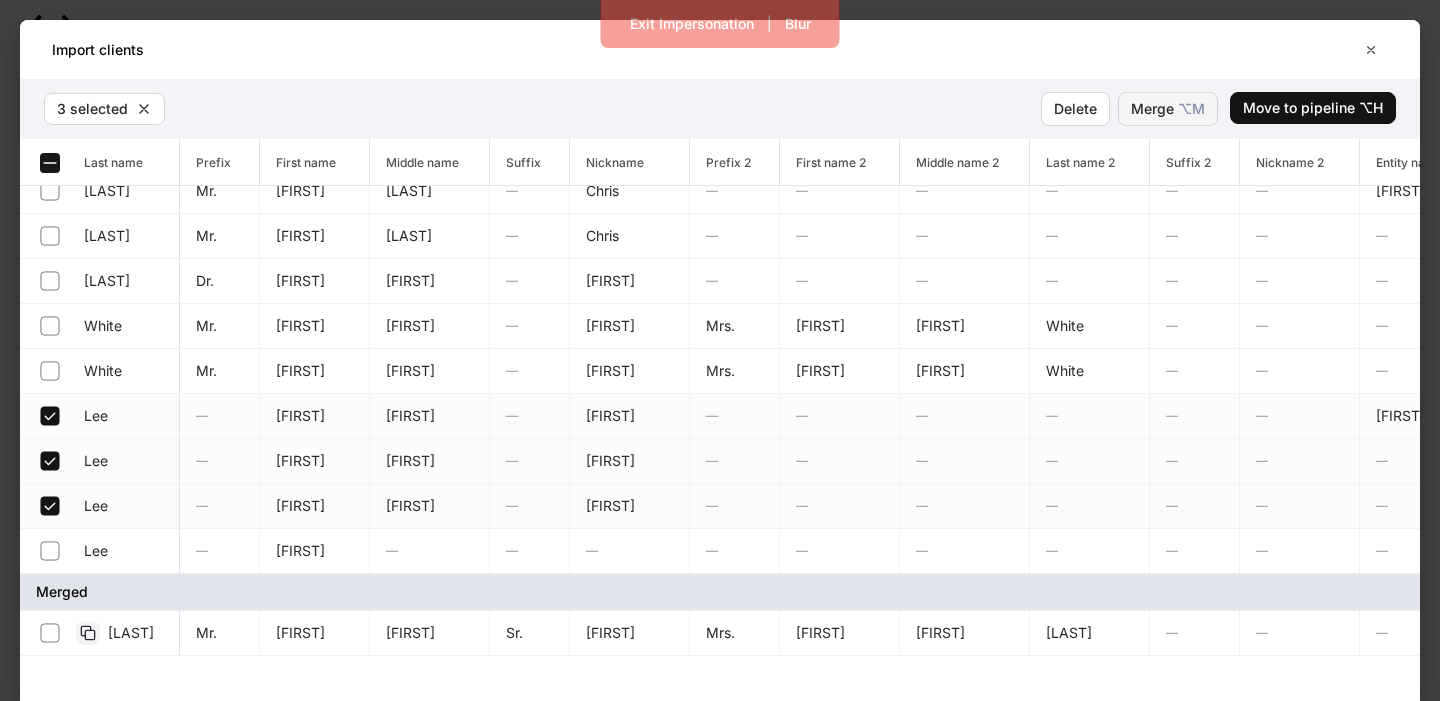 click on "Merge ⌥ M" at bounding box center [1168, 109] 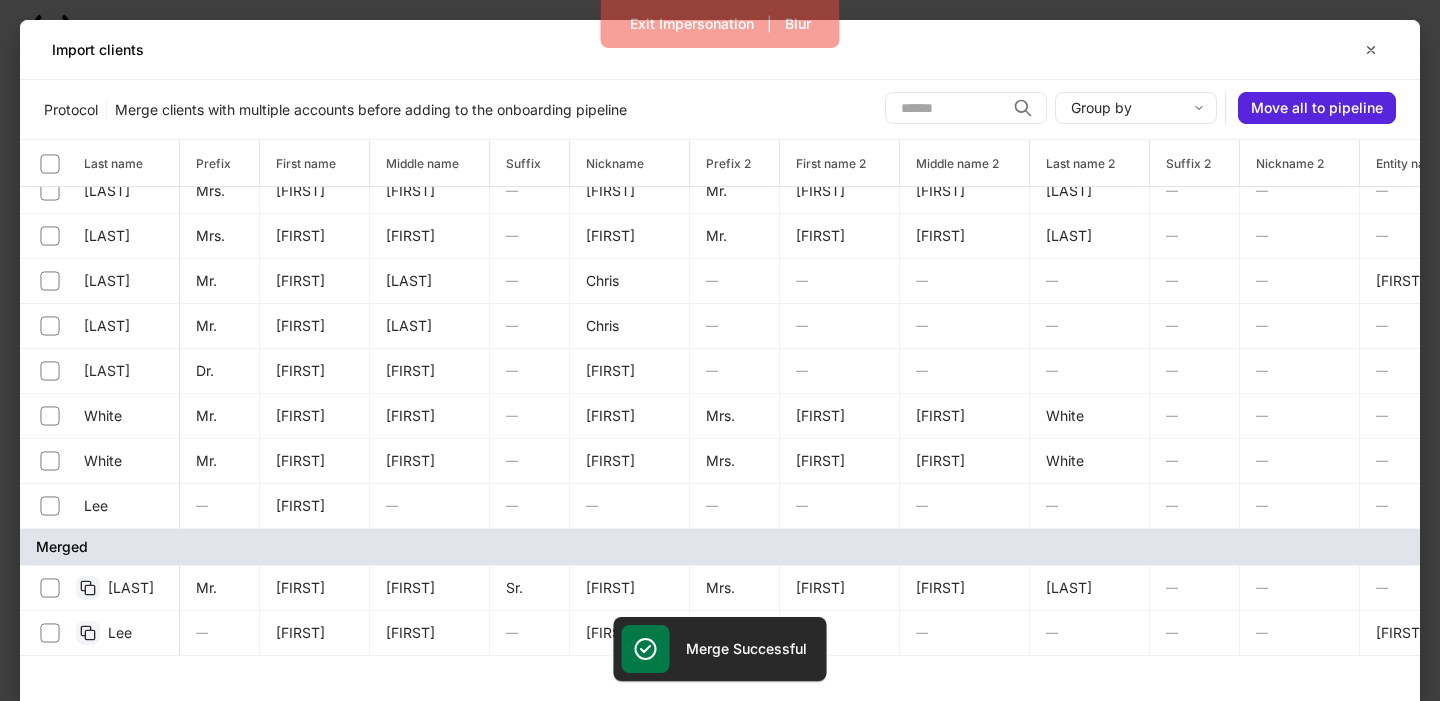 scroll, scrollTop: 505, scrollLeft: 0, axis: vertical 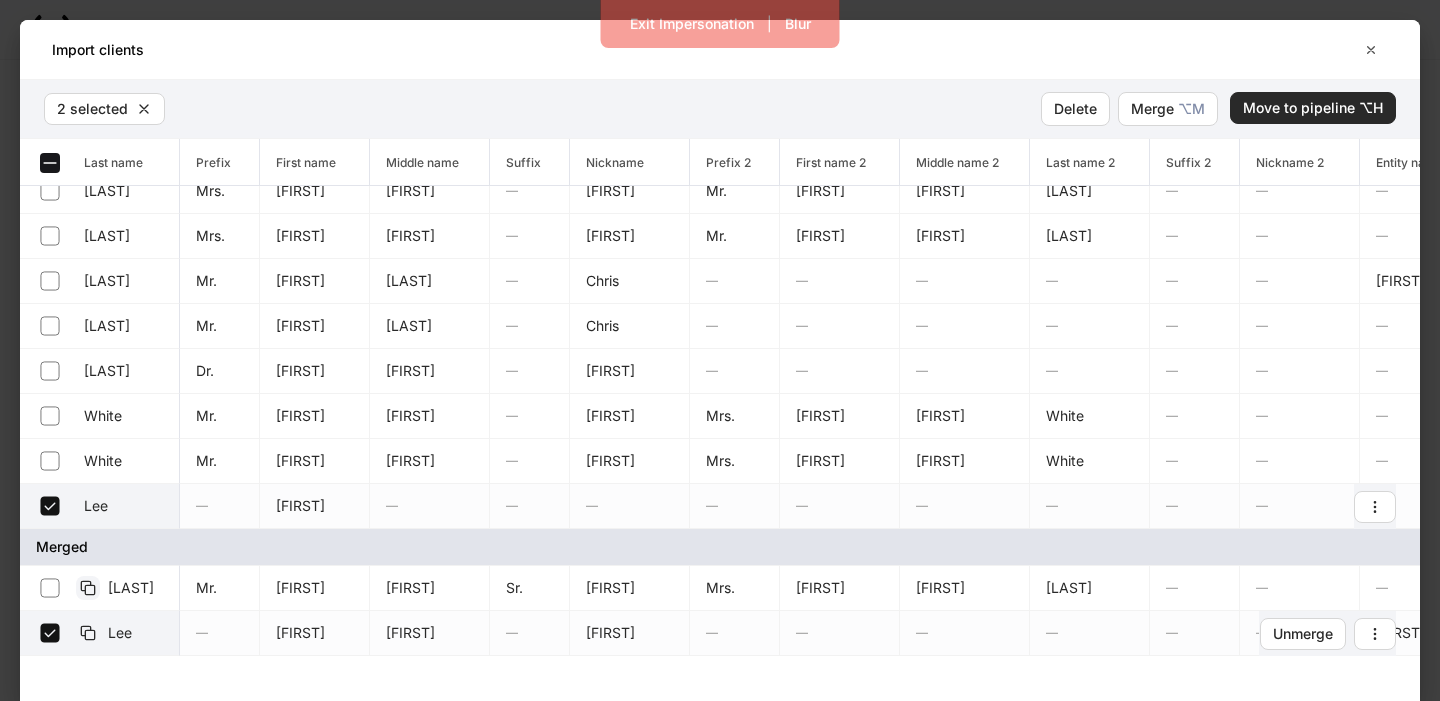 click on "Move to pipeline ⌥H" at bounding box center (1313, 108) 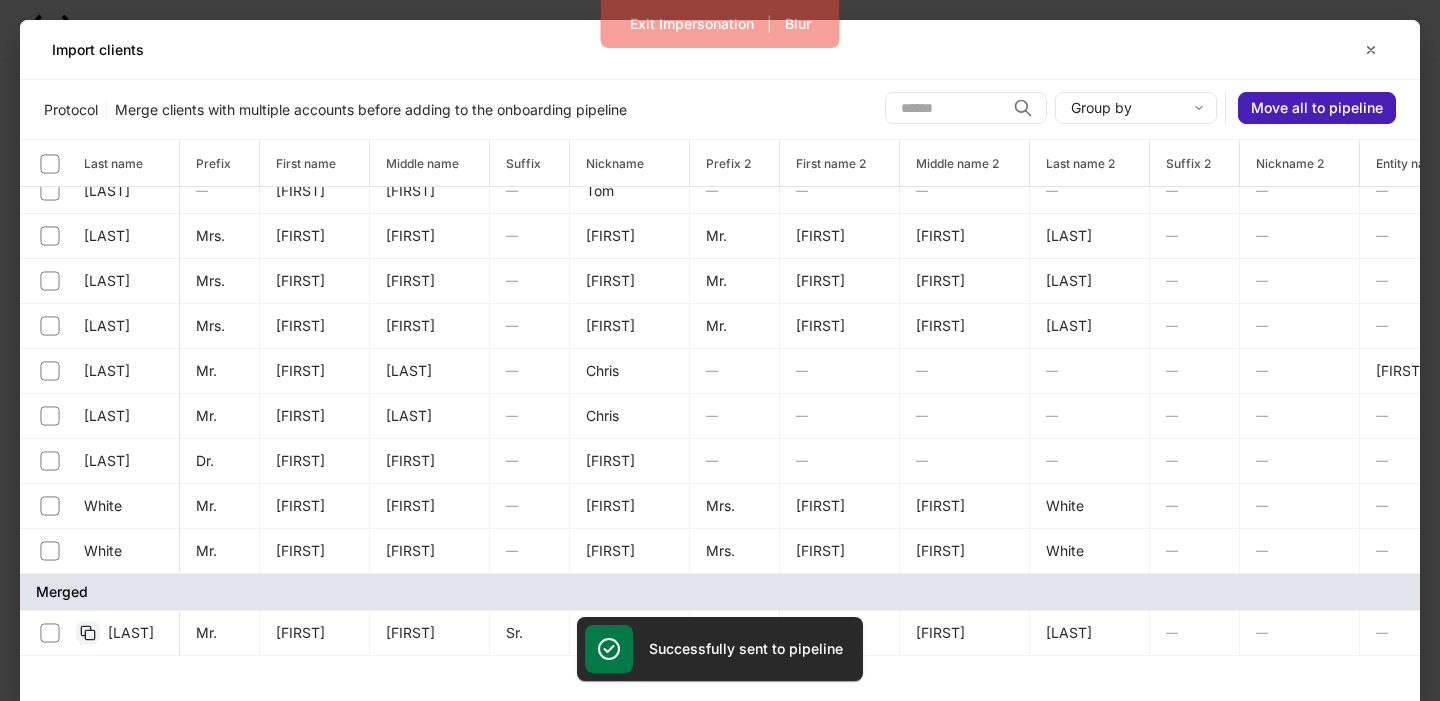 scroll, scrollTop: 415, scrollLeft: 0, axis: vertical 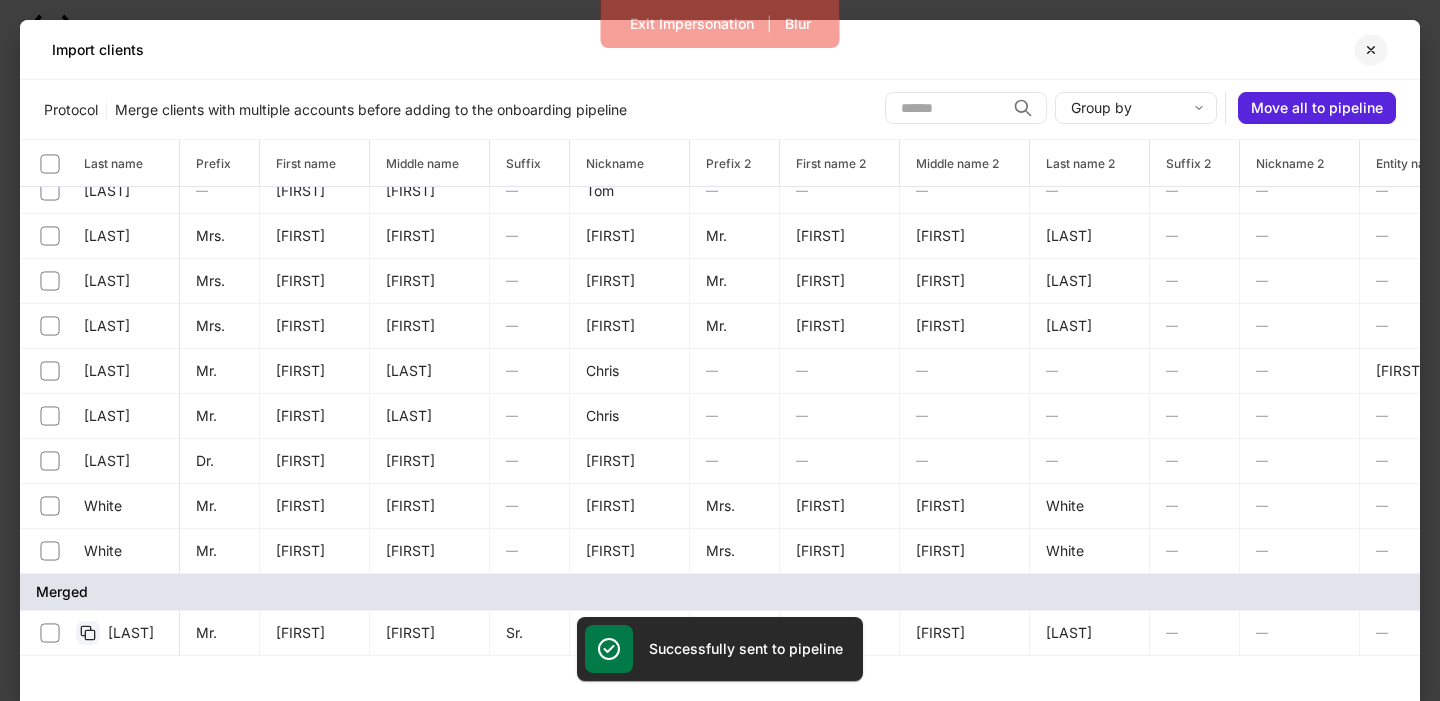 click 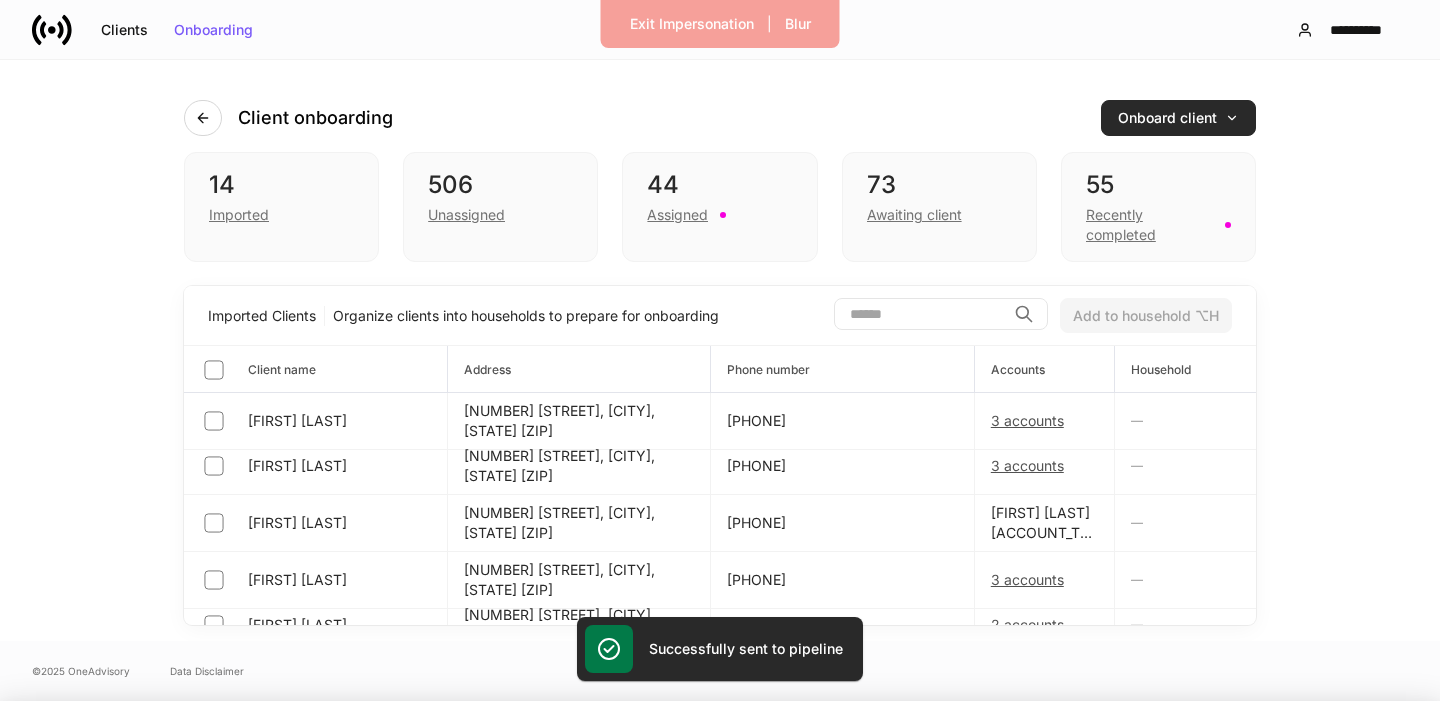 scroll, scrollTop: 395, scrollLeft: 0, axis: vertical 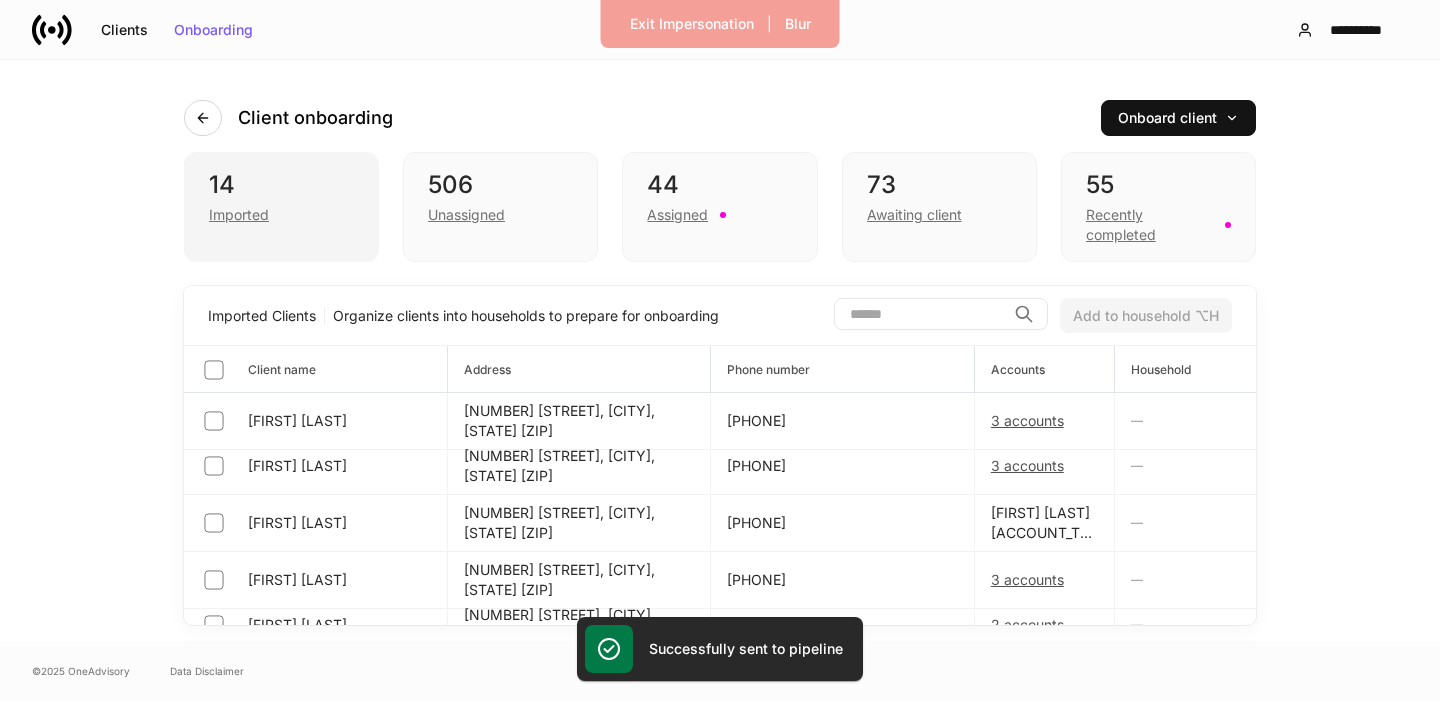 click on "14" at bounding box center [281, 185] 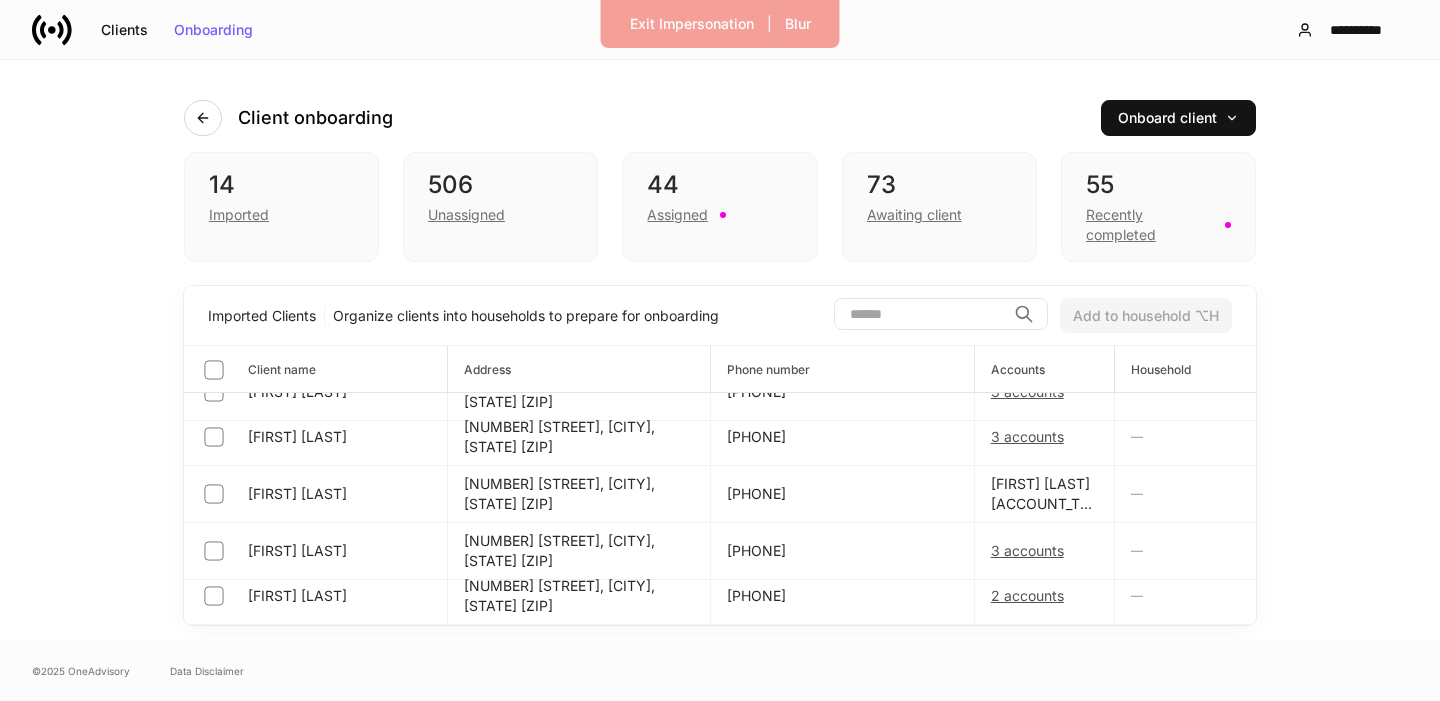 scroll, scrollTop: 0, scrollLeft: 0, axis: both 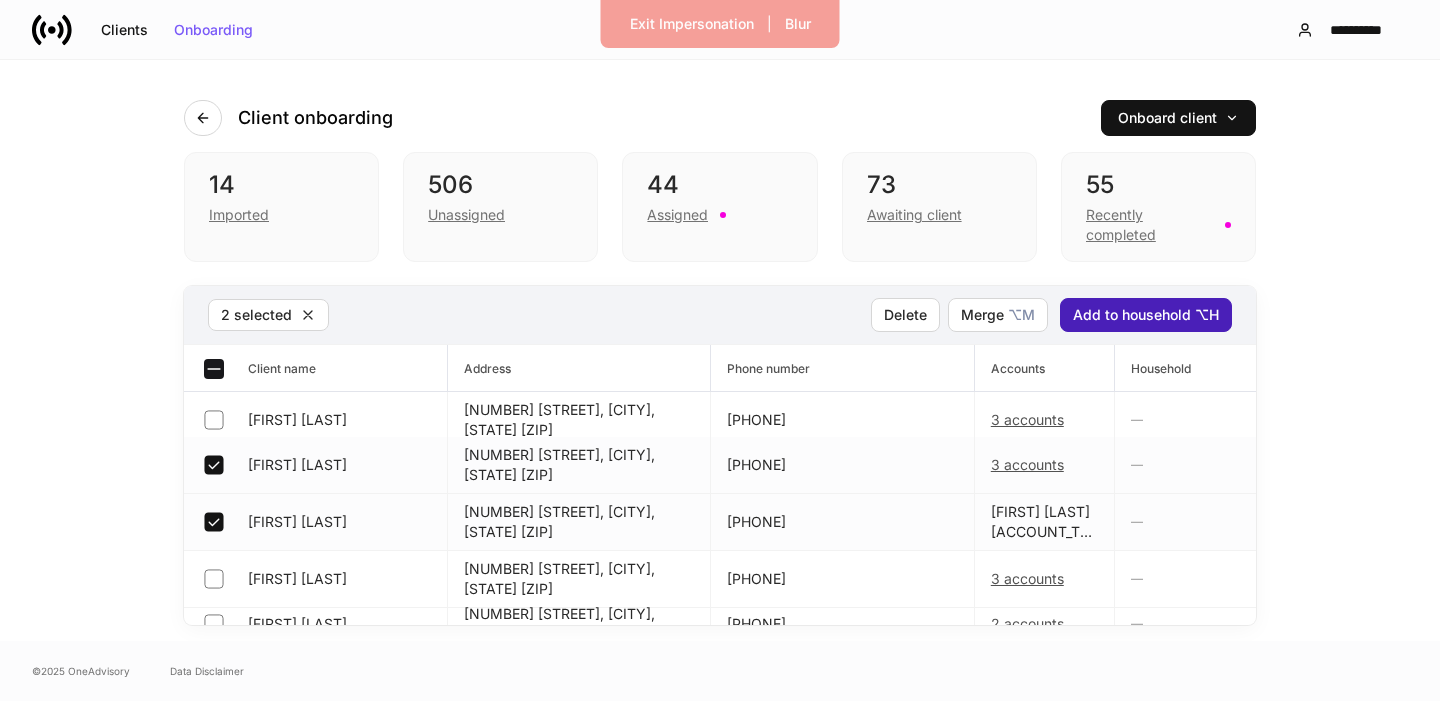 click on "Add to household ⌥H" at bounding box center [1146, 315] 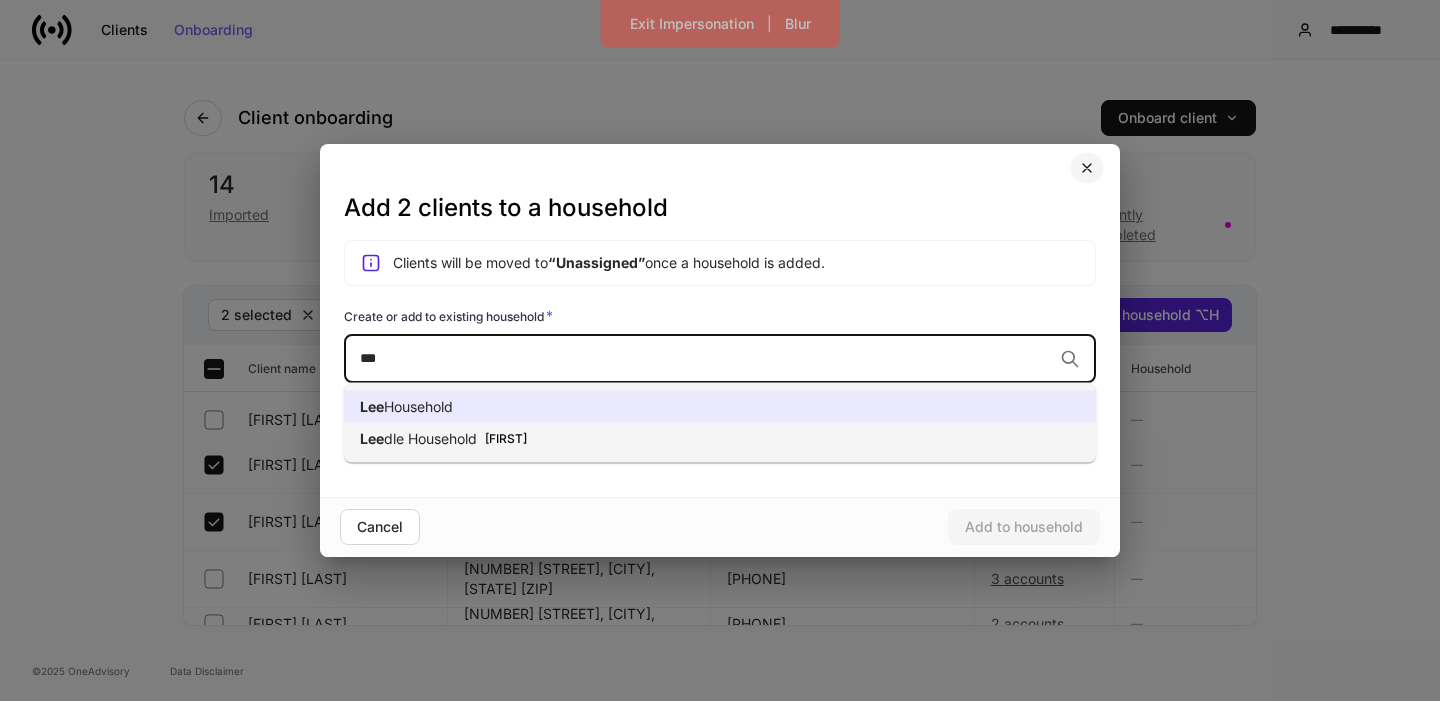 type on "***" 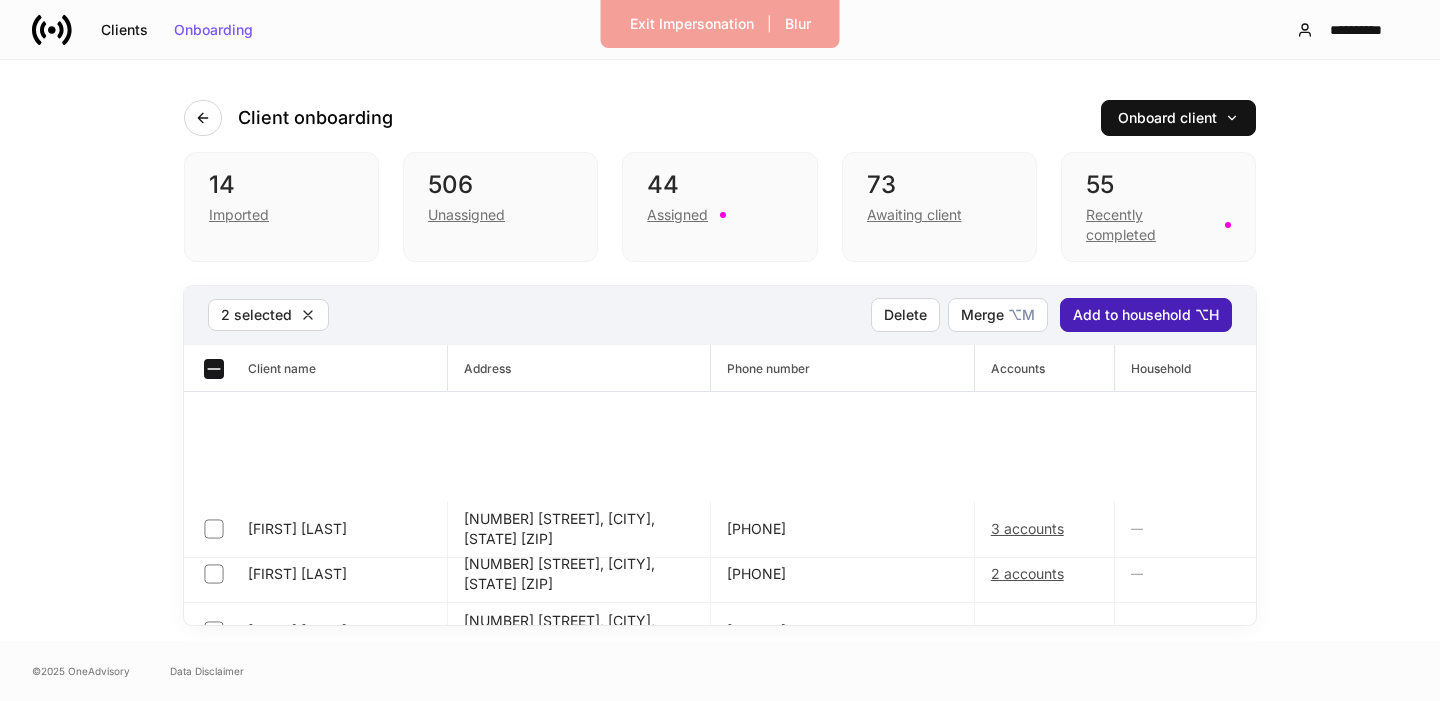 scroll, scrollTop: 0, scrollLeft: 0, axis: both 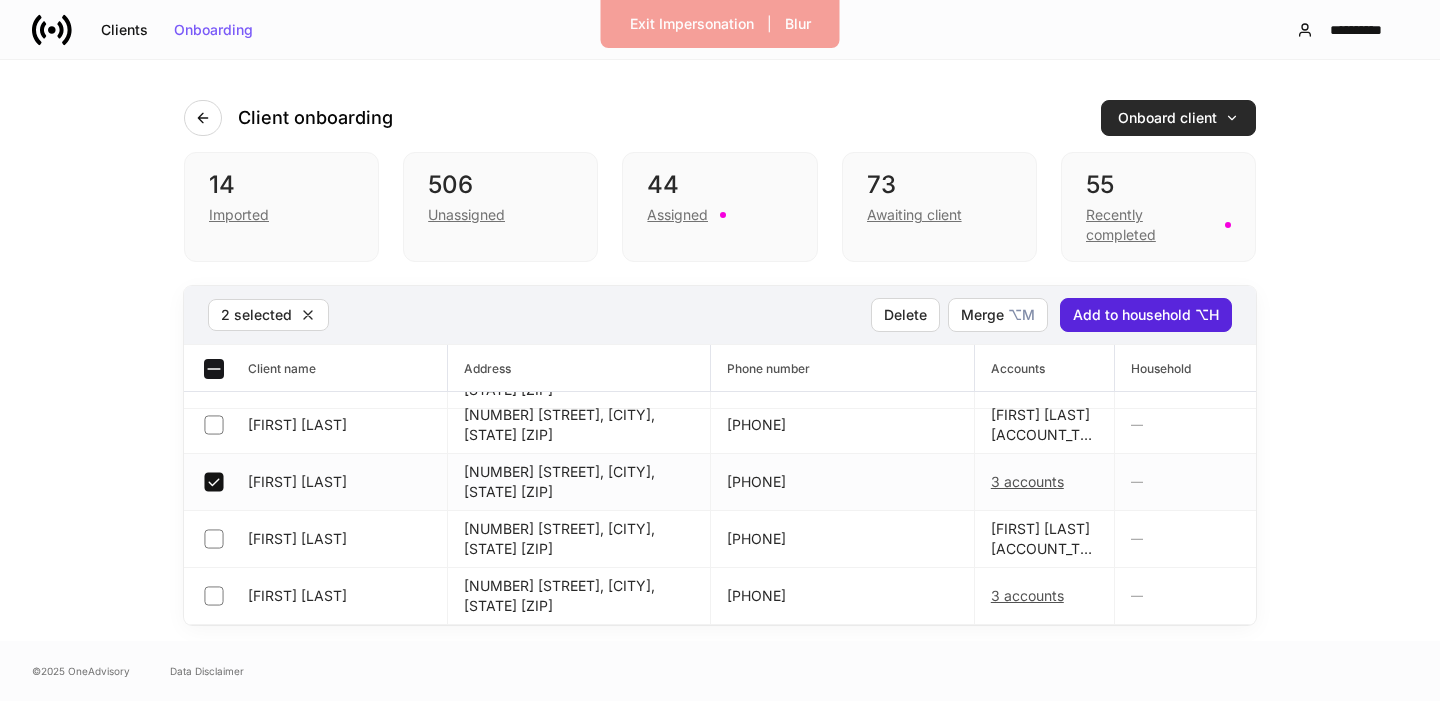 click on "Onboard client" at bounding box center [1178, 118] 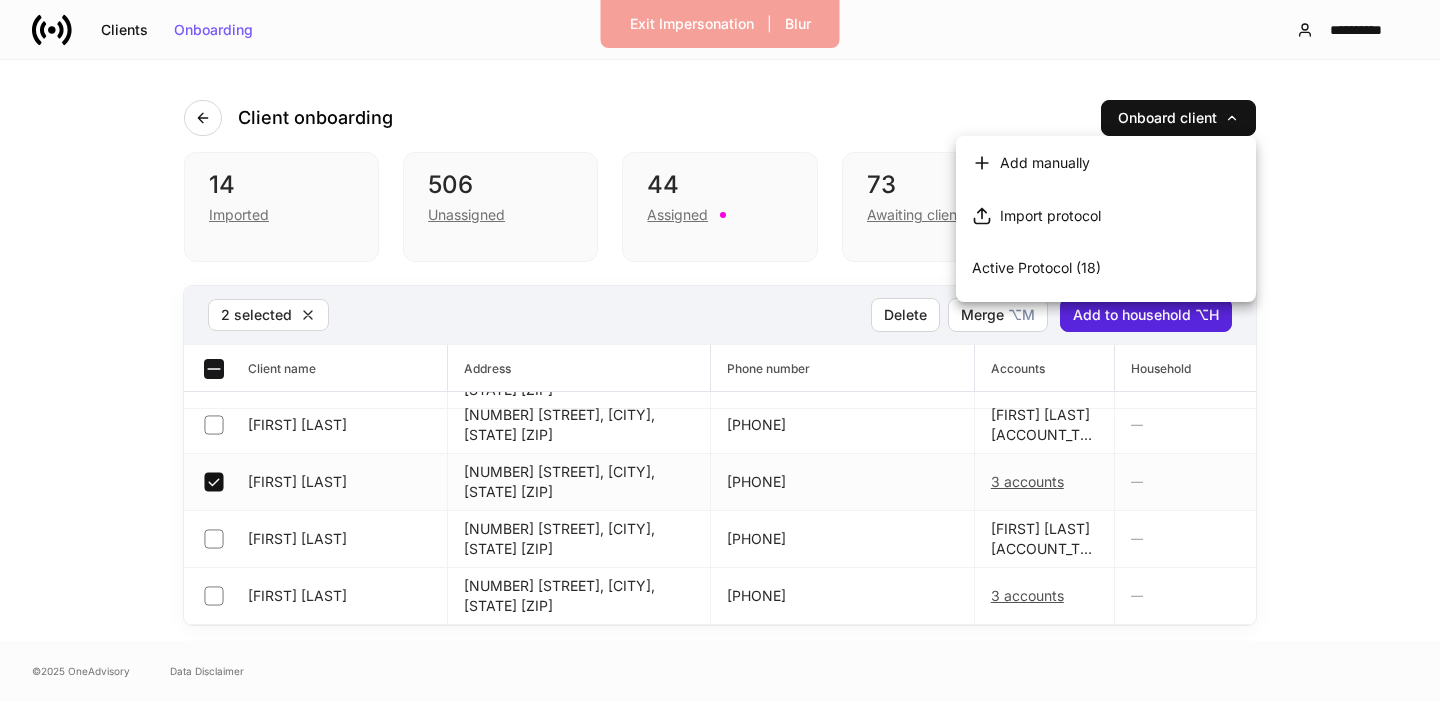 click on "Active Protocol (18)" at bounding box center [1036, 267] 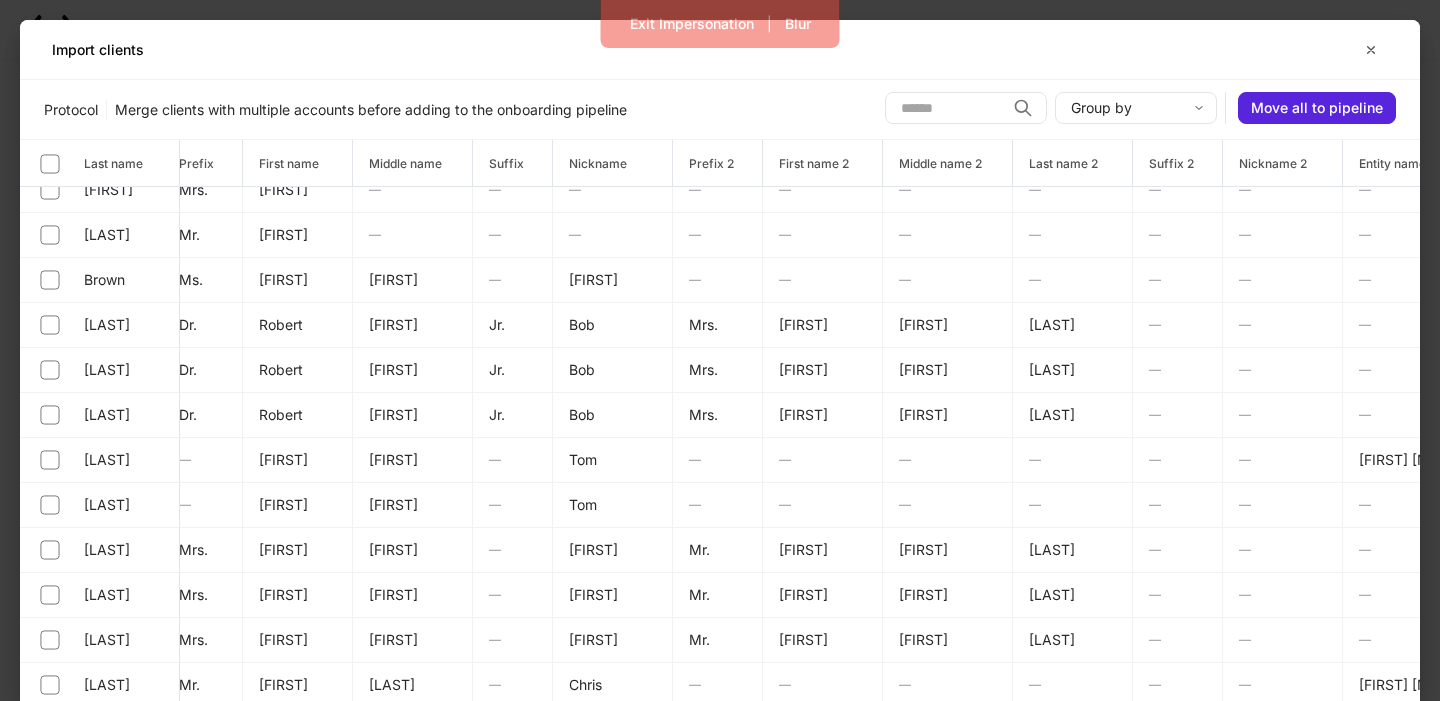 scroll, scrollTop: 101, scrollLeft: 0, axis: vertical 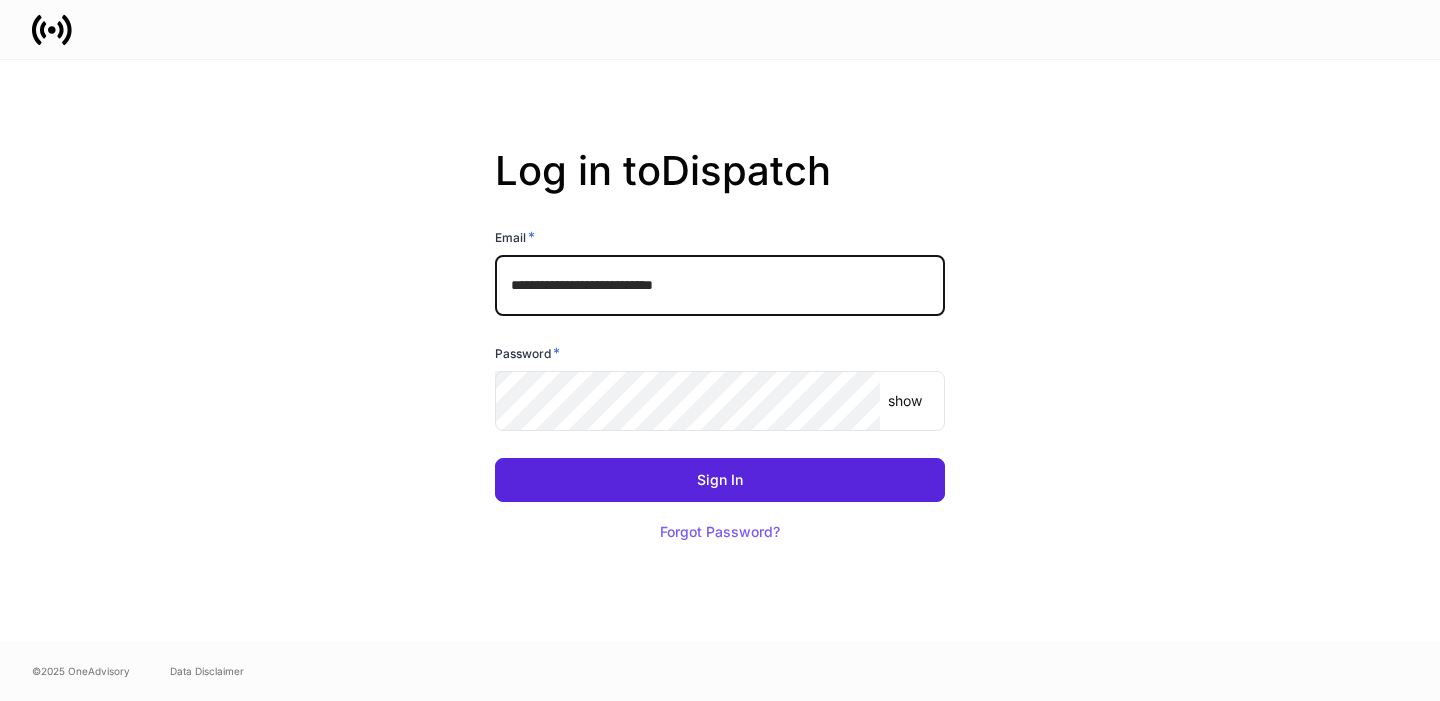 click on "**********" at bounding box center [720, 285] 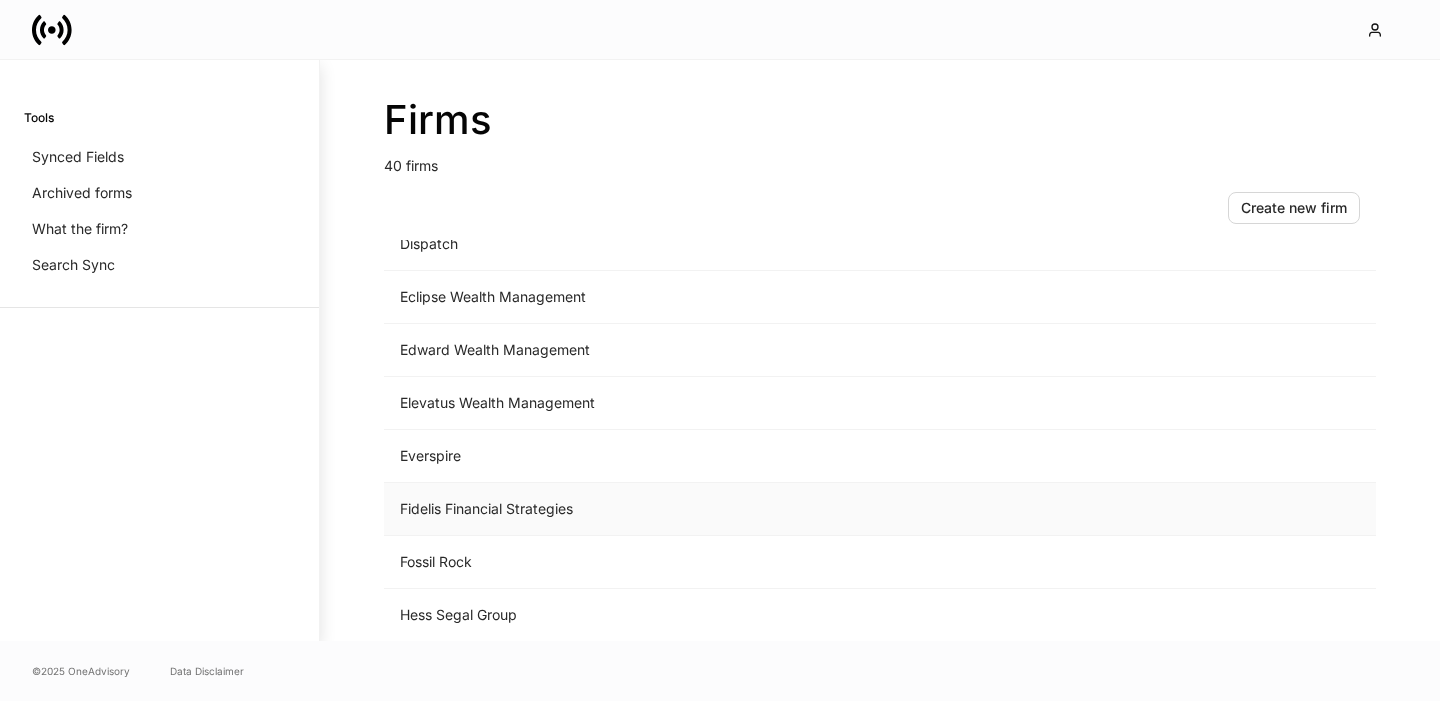 scroll, scrollTop: 882, scrollLeft: 0, axis: vertical 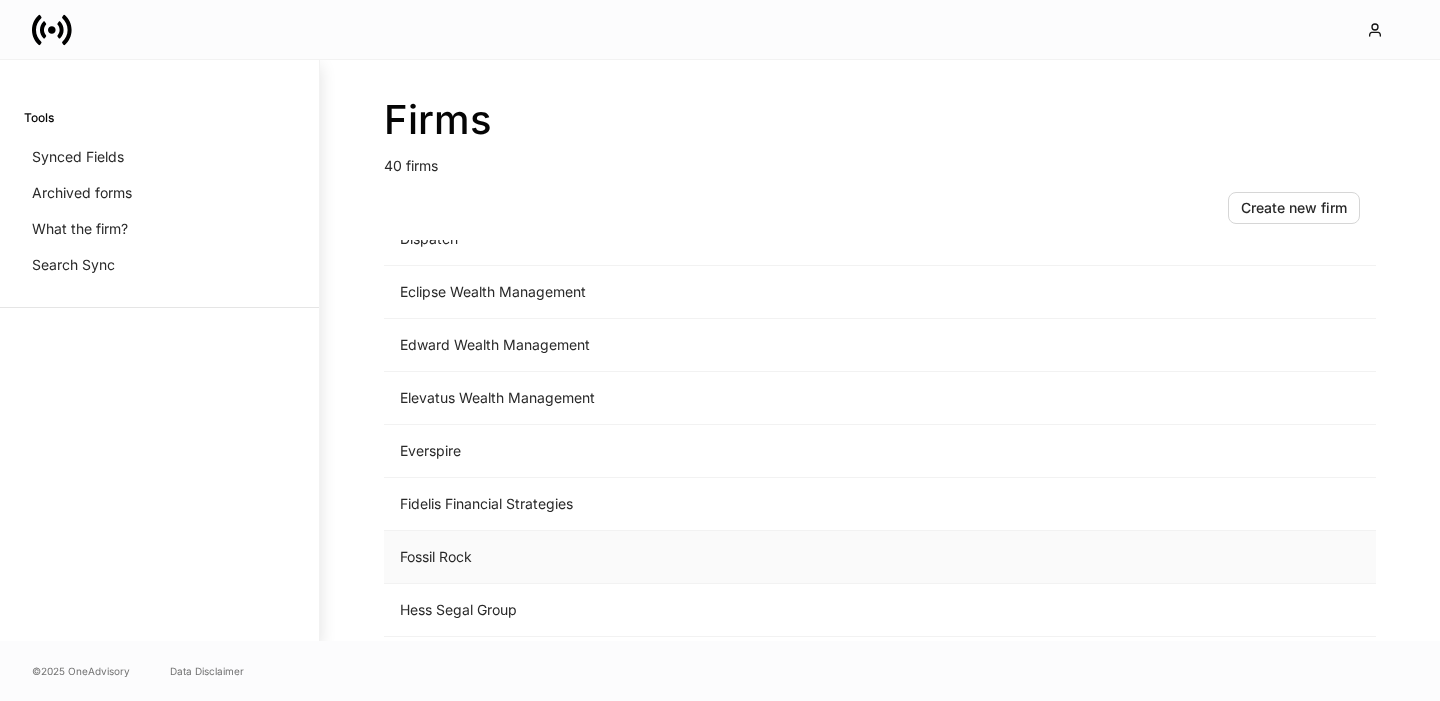 click on "Fossil Rock" at bounding box center [714, 557] 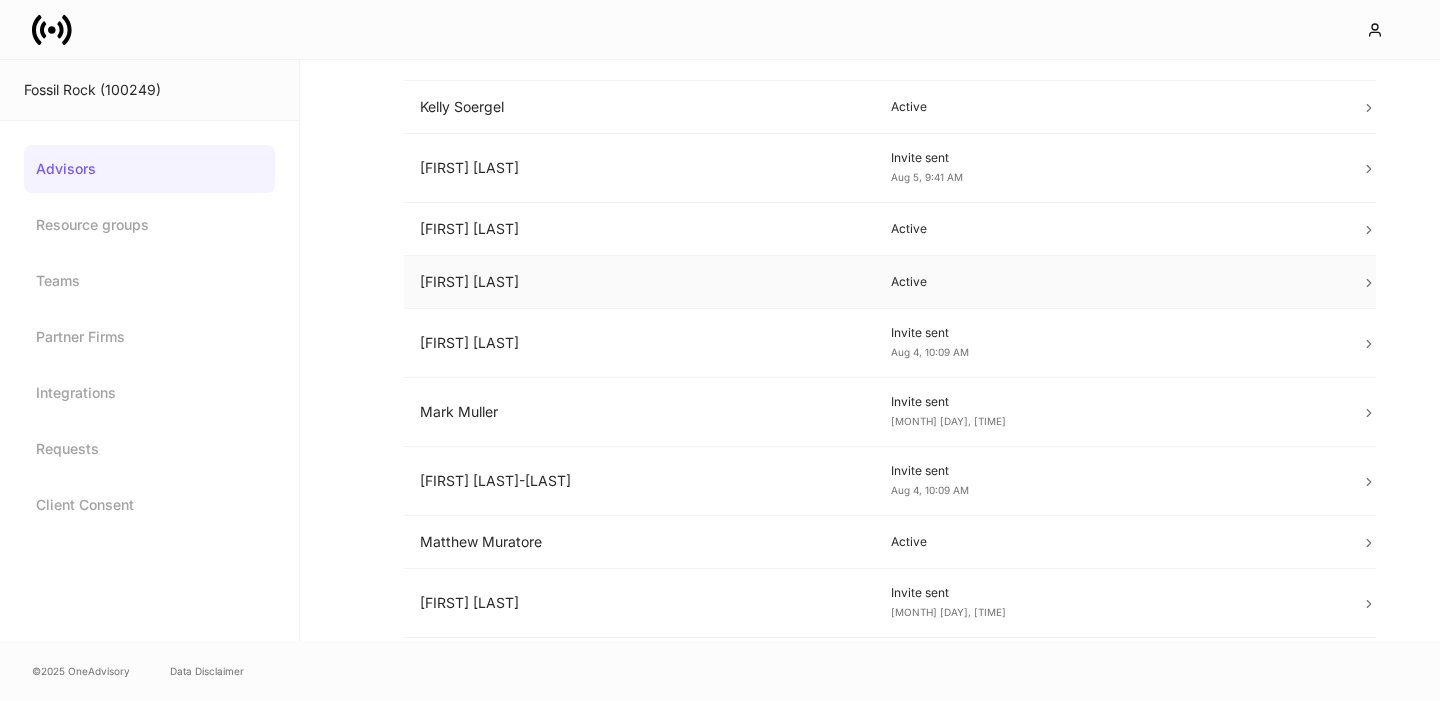 scroll, scrollTop: 811, scrollLeft: 0, axis: vertical 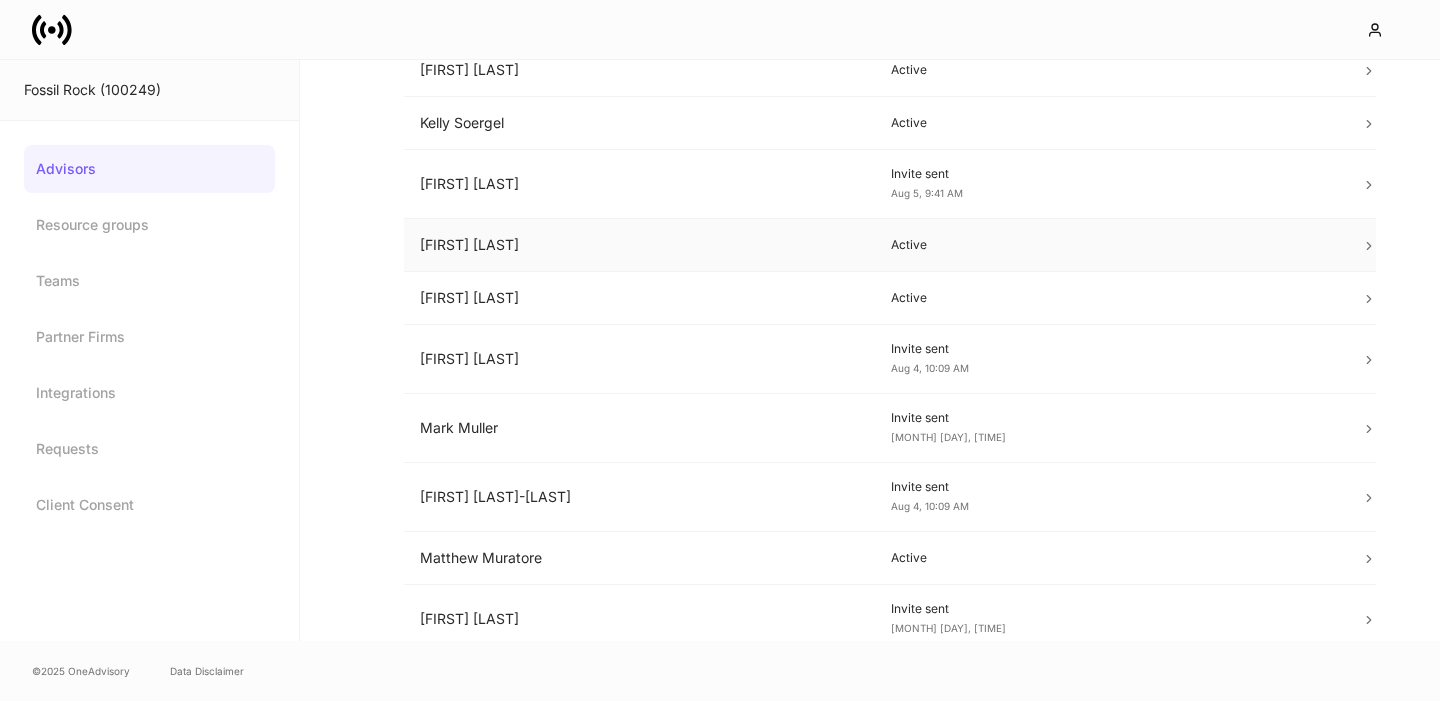 click on "[FIRST] [LAST]" at bounding box center [639, 245] 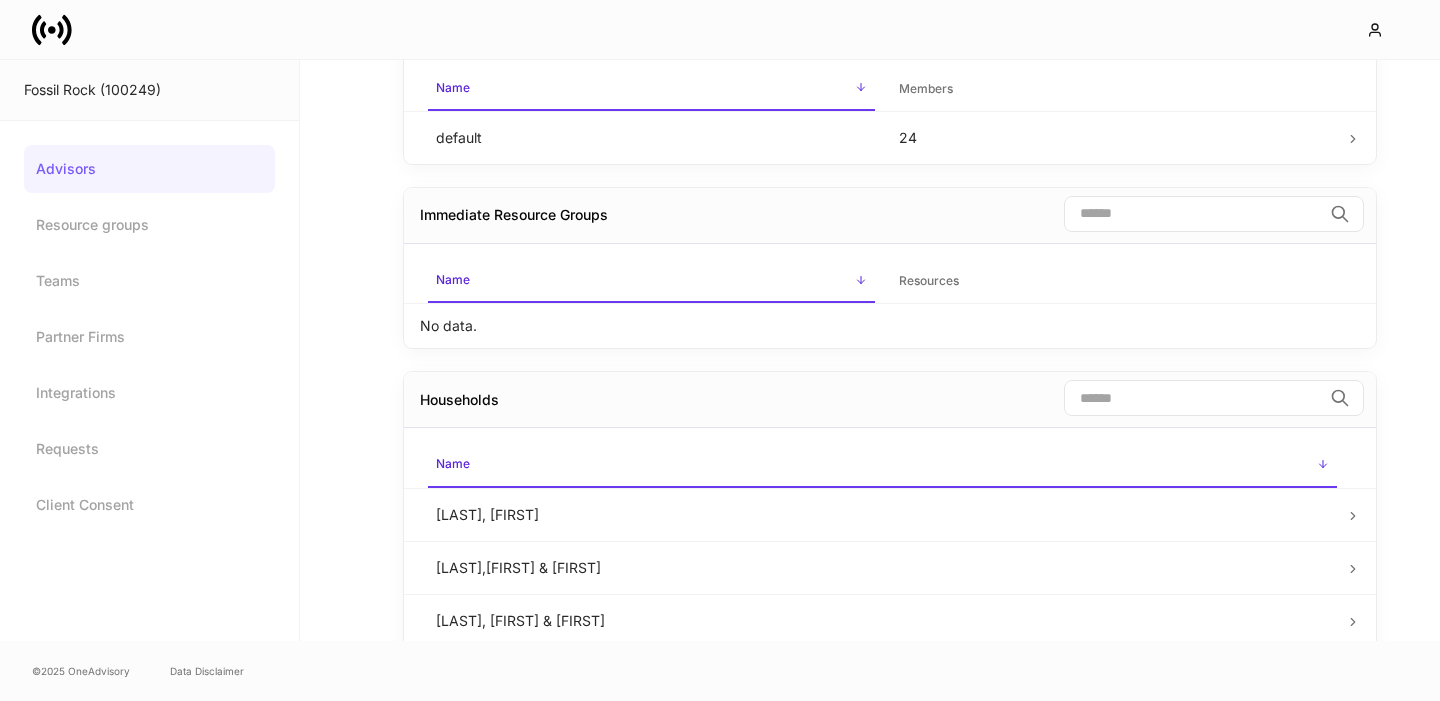 scroll, scrollTop: 0, scrollLeft: 0, axis: both 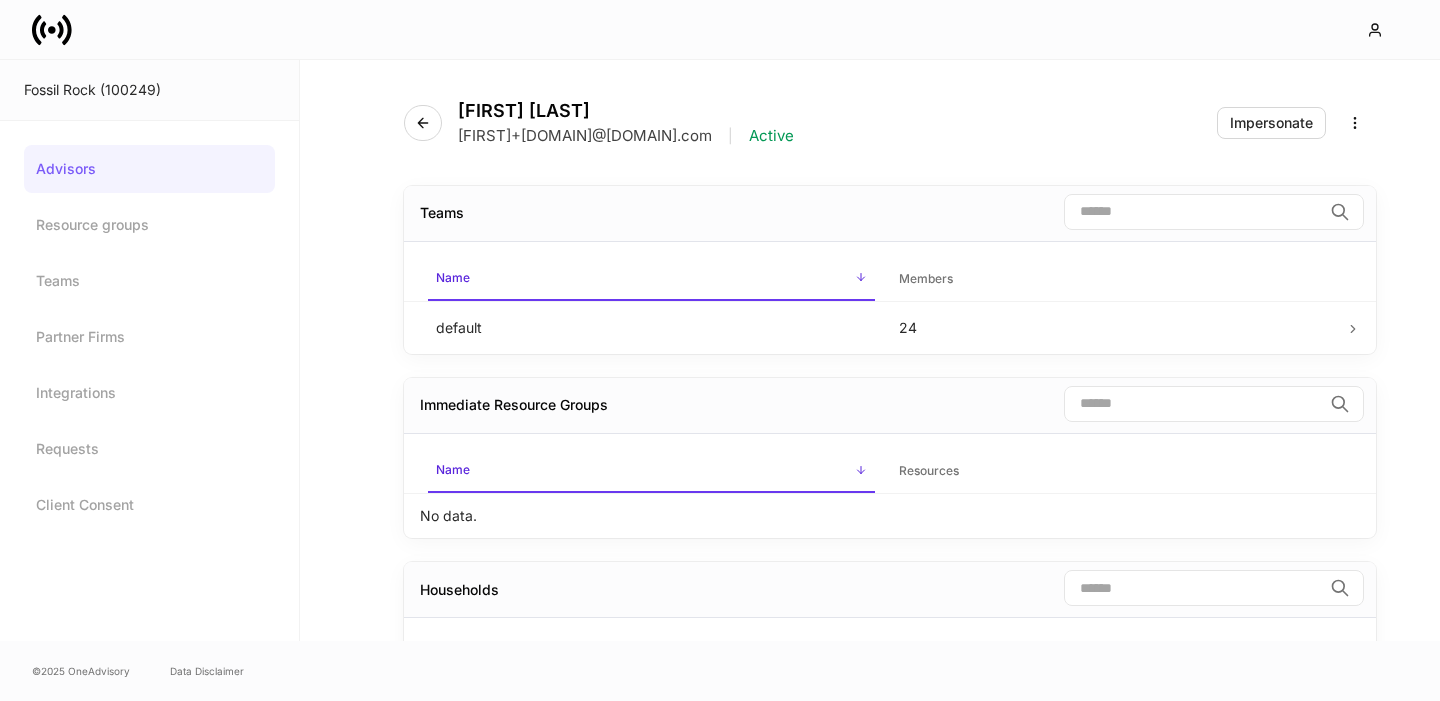 click on "[FIRST] [LAST] [FIRST]+[DOMAIN]@[DOMAIN].com | Active Impersonate" at bounding box center (890, 111) 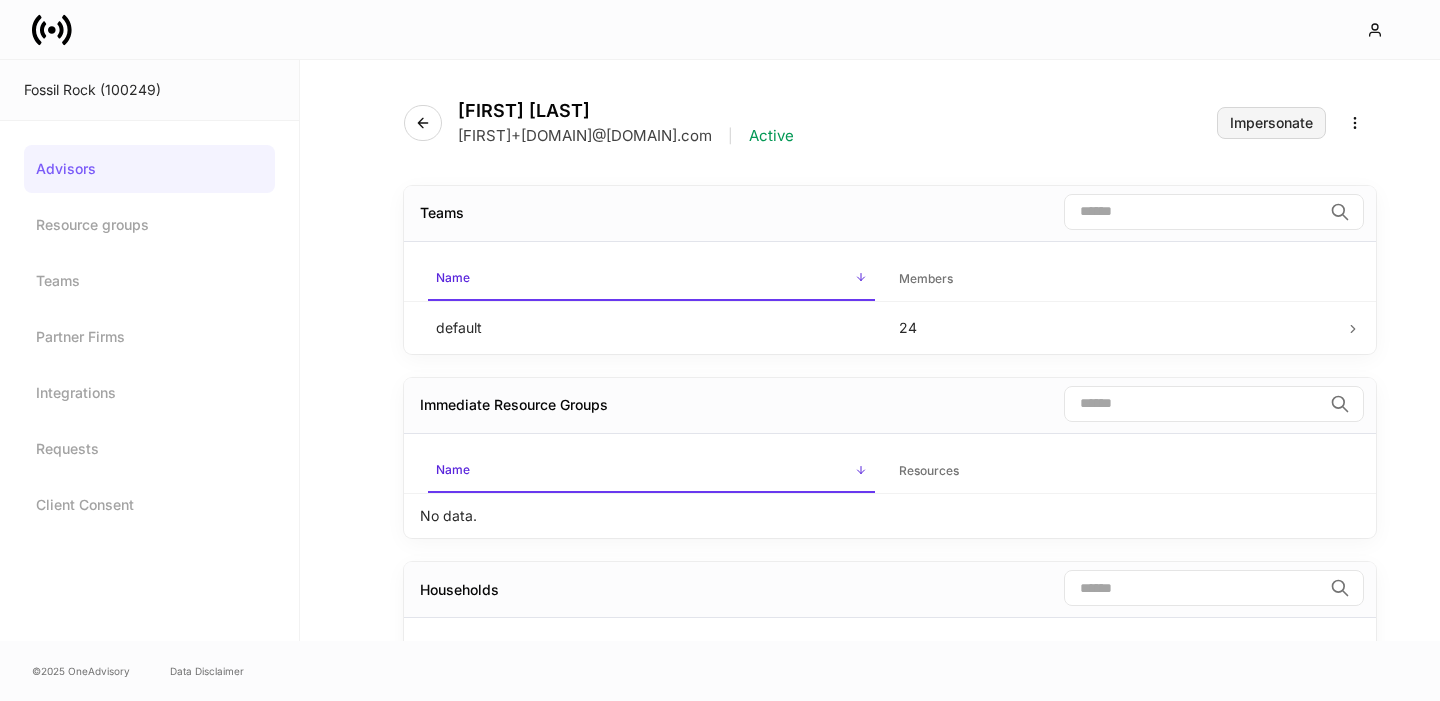 click on "Impersonate" at bounding box center (1271, 123) 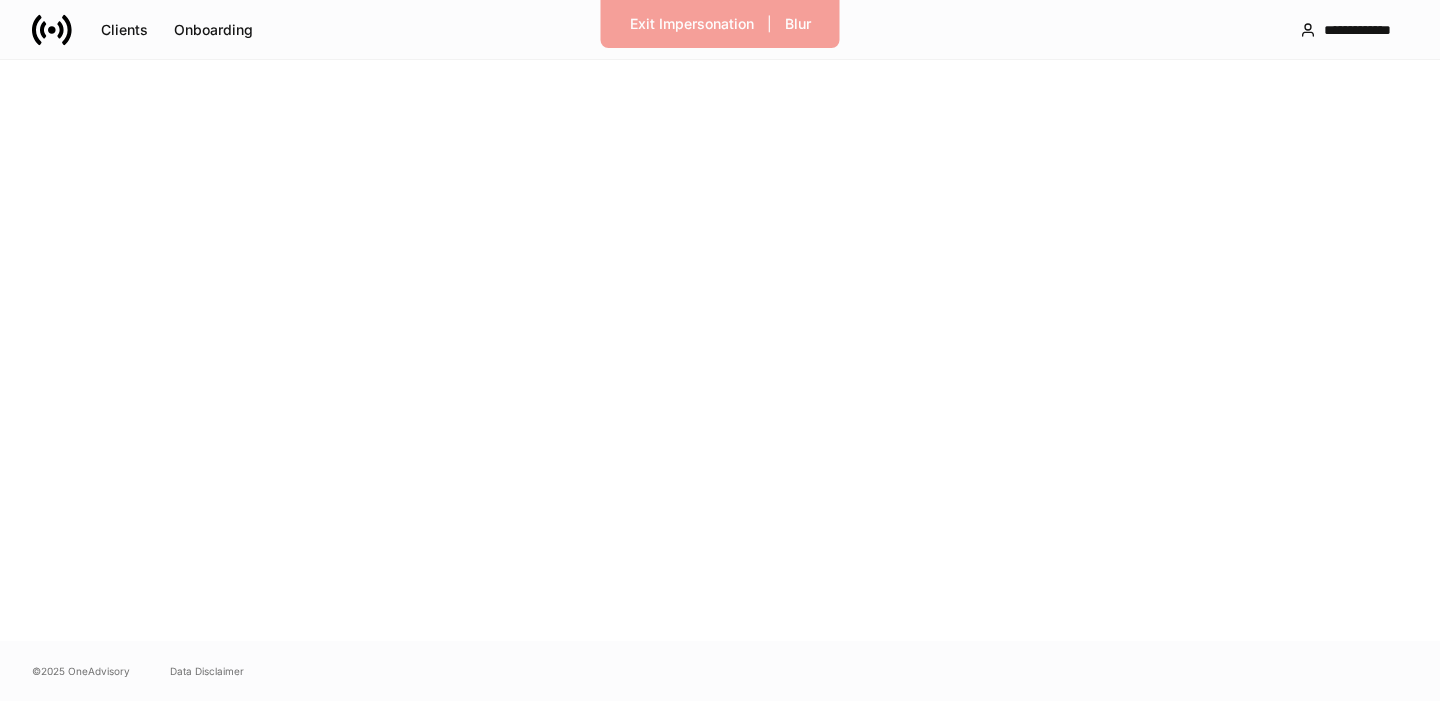 scroll, scrollTop: 0, scrollLeft: 0, axis: both 